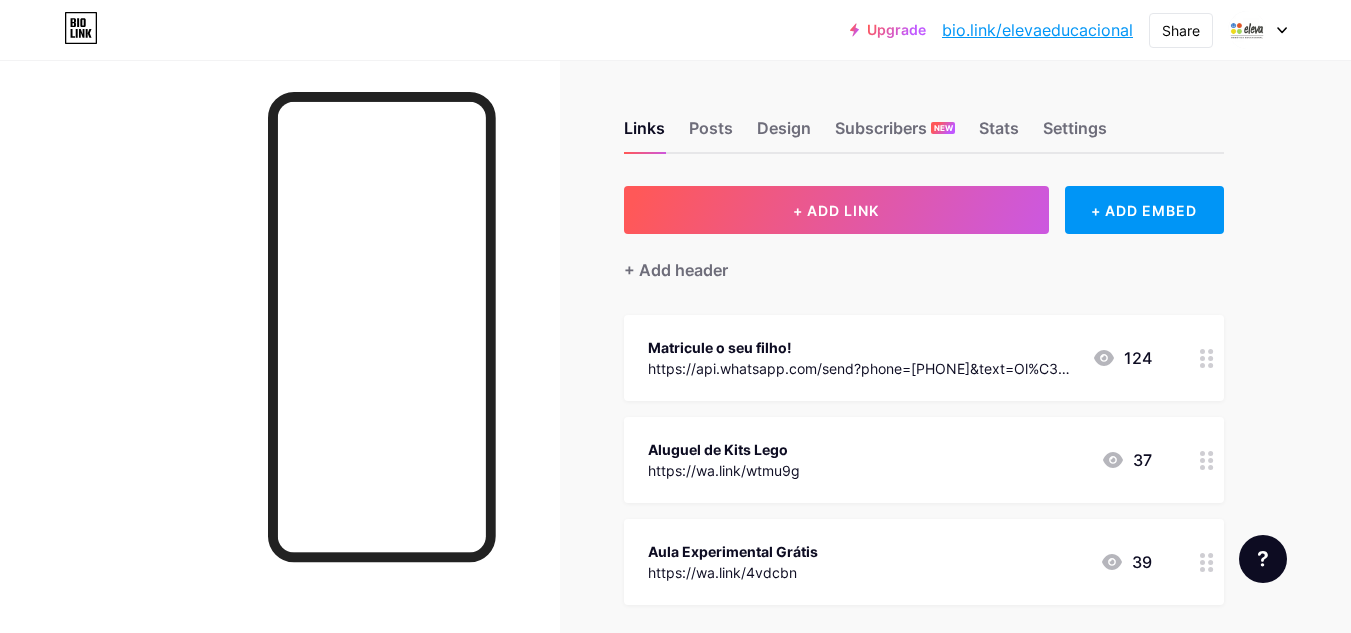 scroll, scrollTop: 0, scrollLeft: 0, axis: both 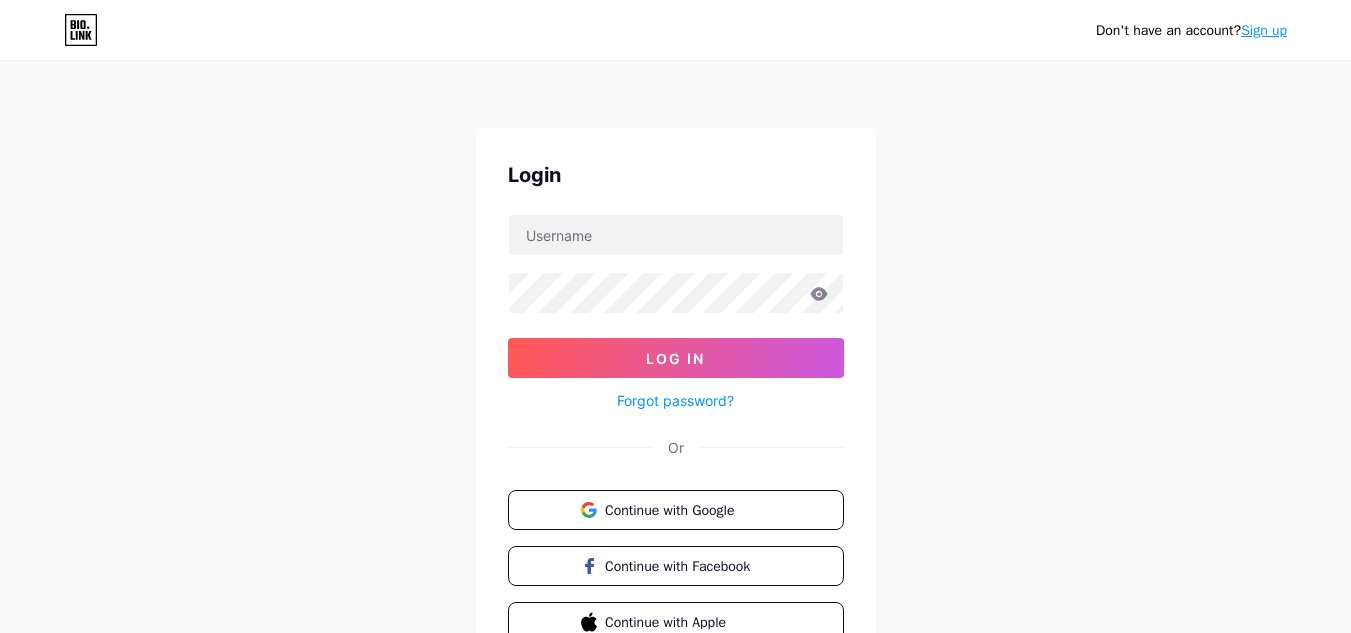click on "Login                   Log In
Forgot password?
Or       Continue with Google     Continue with Facebook
Continue with Apple" at bounding box center [676, 401] 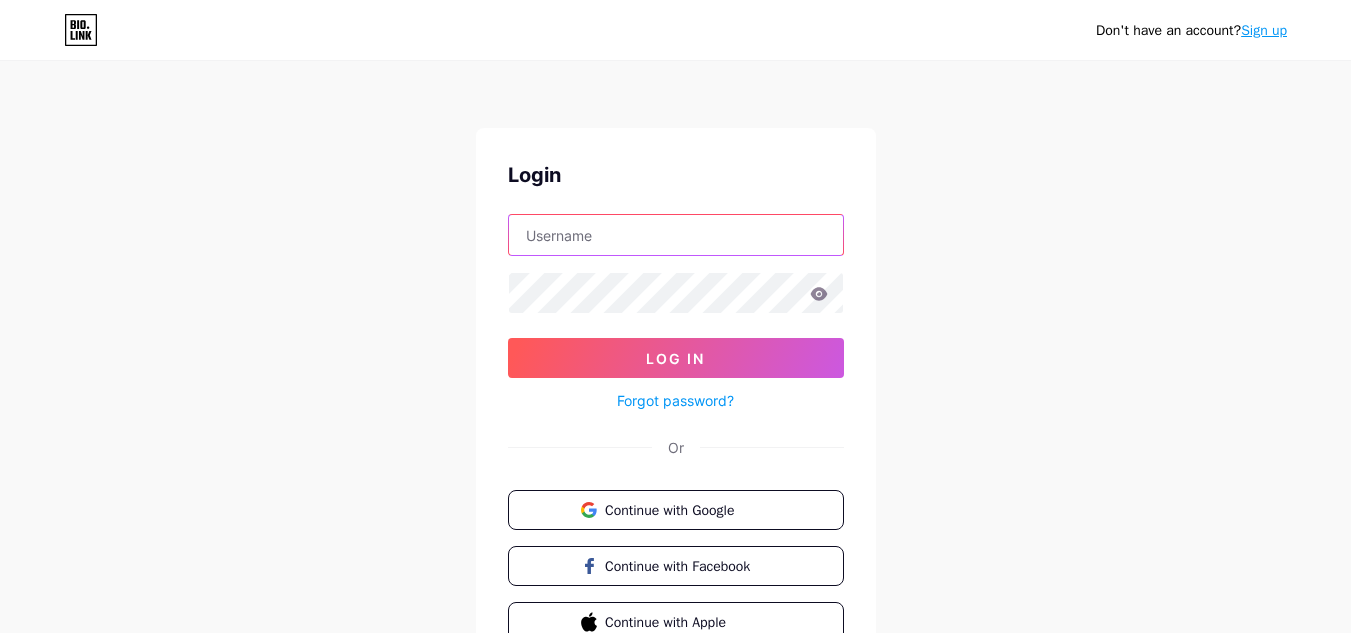 click at bounding box center [676, 235] 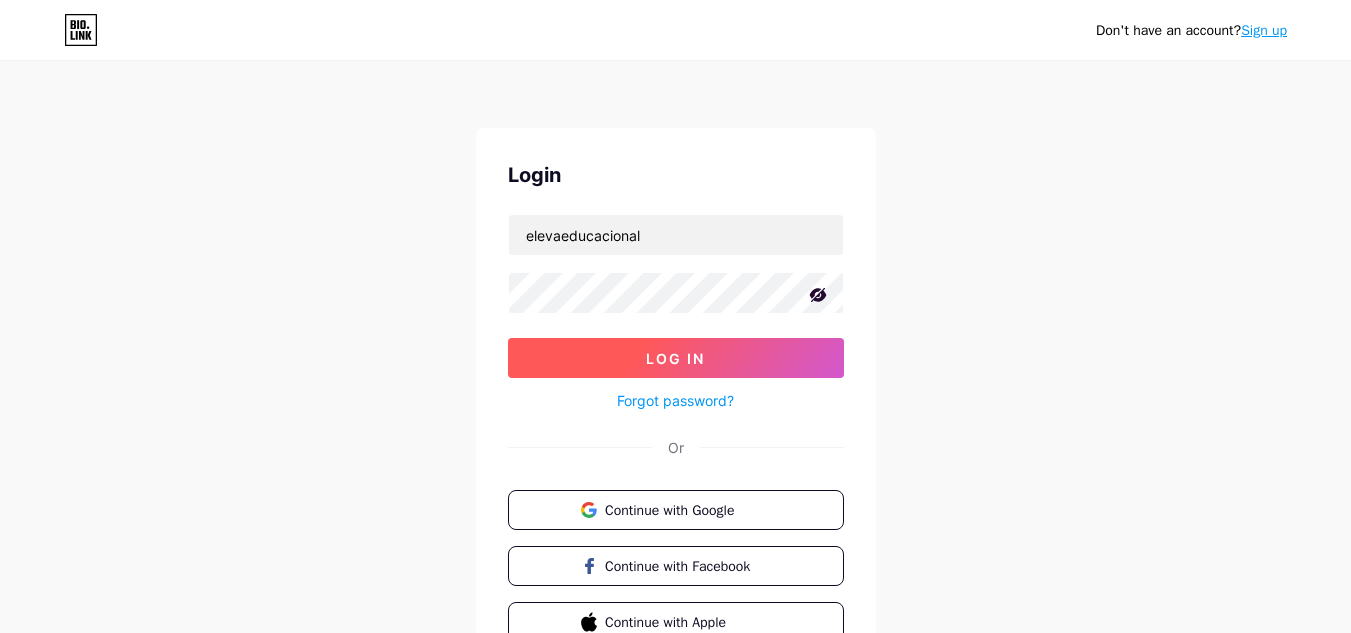 click on "Log In" at bounding box center [676, 358] 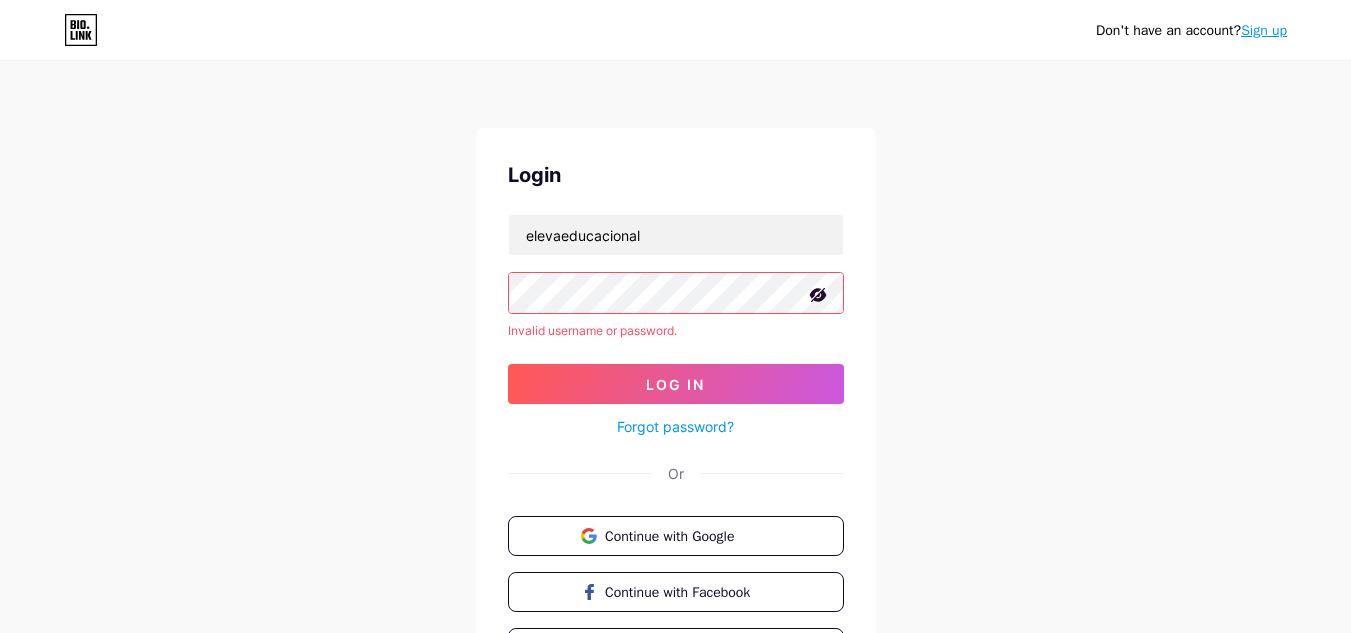 click on "Don't have an account?  Sign up   Login     elevaeducacional           Invalid username or password.     Log In
Forgot password?
Or       Continue with Google     Continue with Facebook
Continue with Apple" at bounding box center (675, 382) 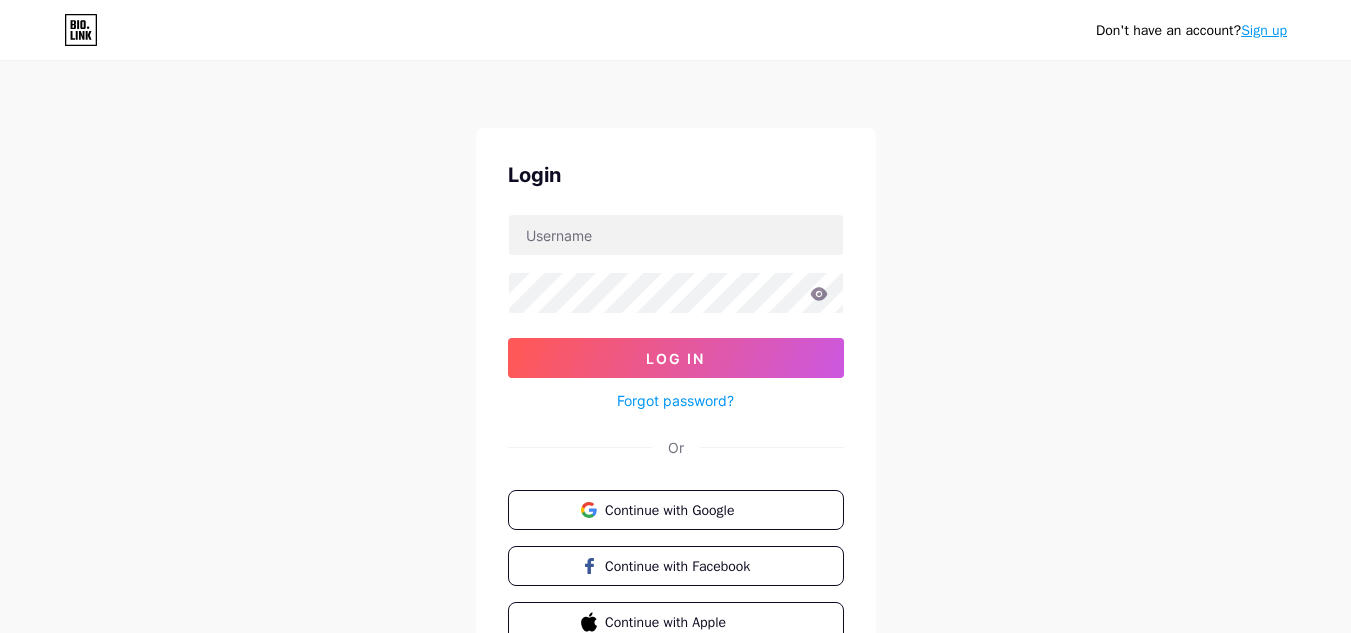 scroll, scrollTop: 0, scrollLeft: 0, axis: both 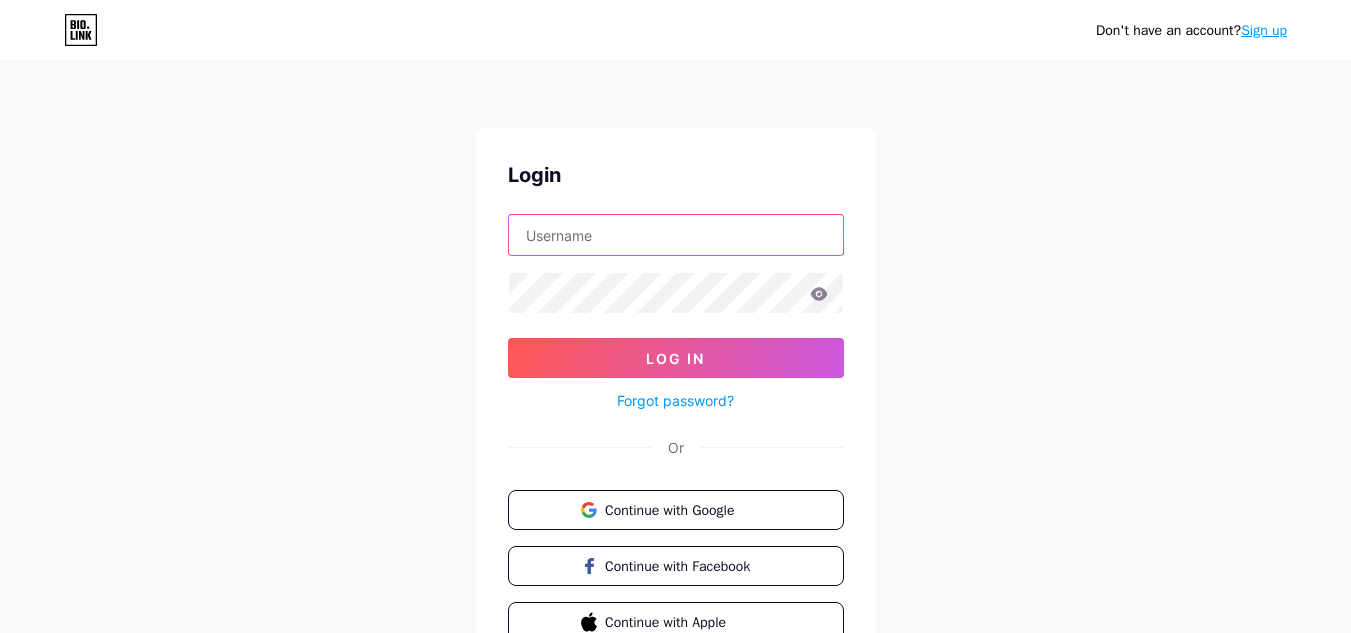 click at bounding box center (676, 235) 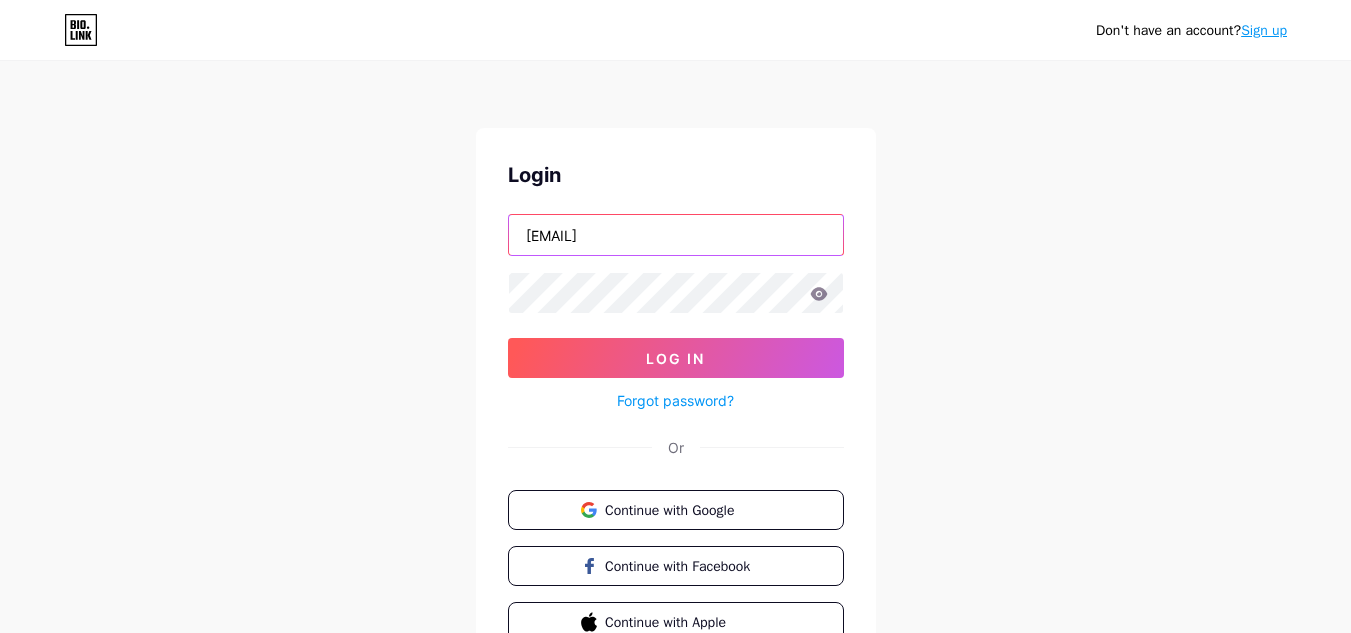 type on "[EMAIL]" 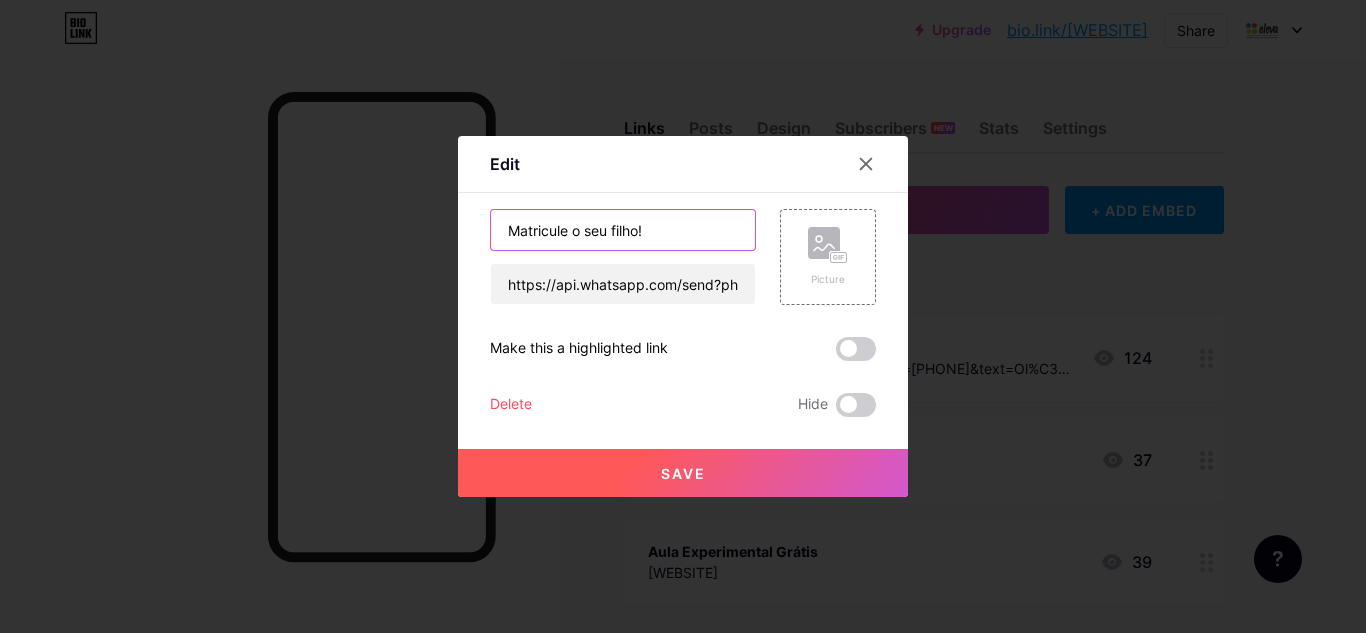 click on "Matricule o seu filho!" at bounding box center (623, 230) 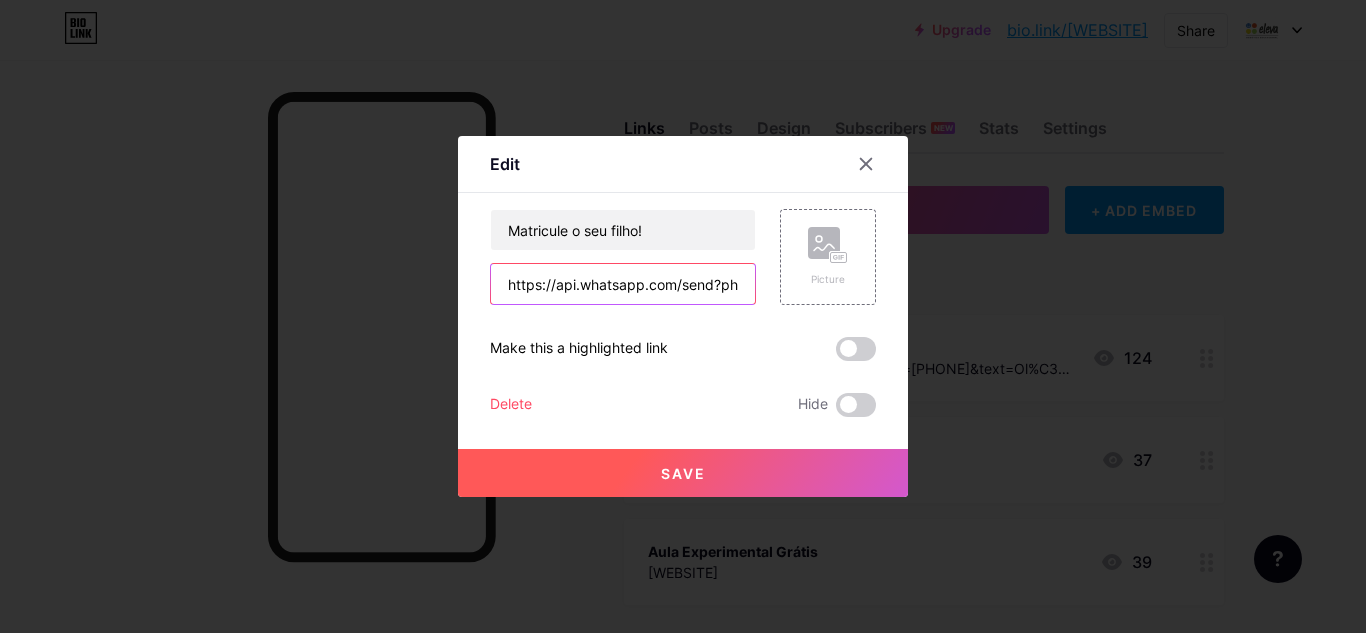 click on "https://api.whatsapp.com/send?phone=[PHONE]&text=Ol%C3%A1!%20Gostaria%20de%20saber%20mais%20sobre%20as%20aulas%20da%20Eleva." at bounding box center (623, 284) 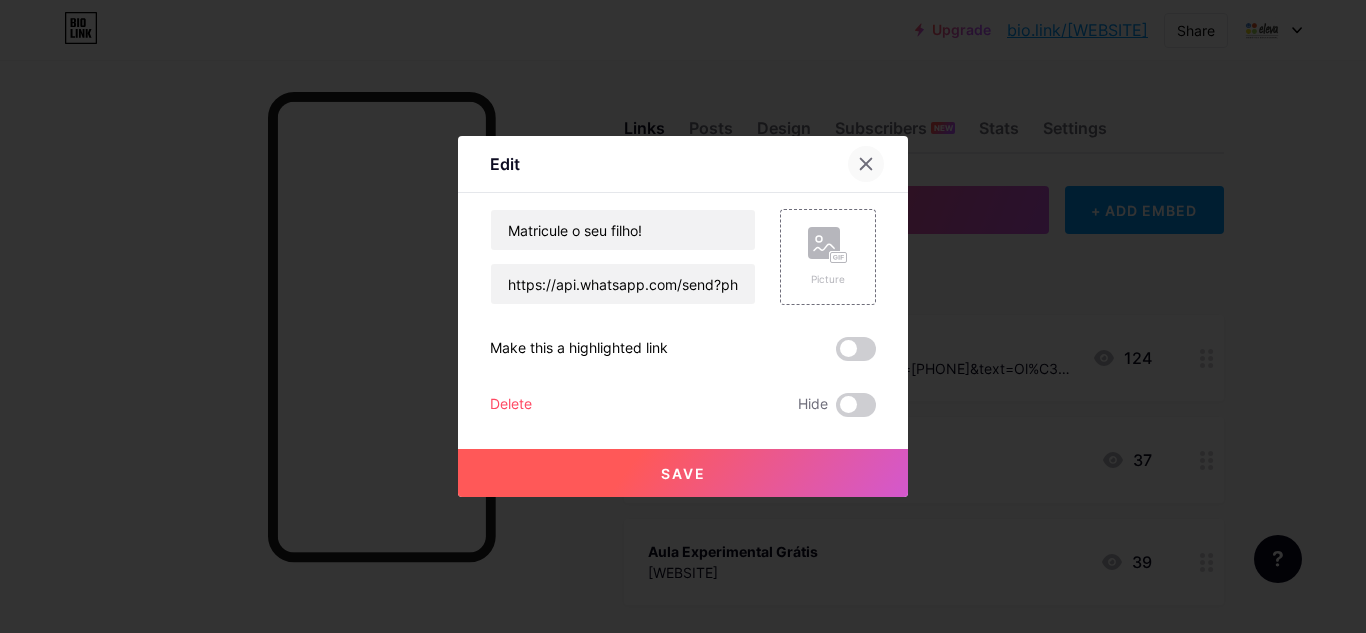 click at bounding box center [866, 164] 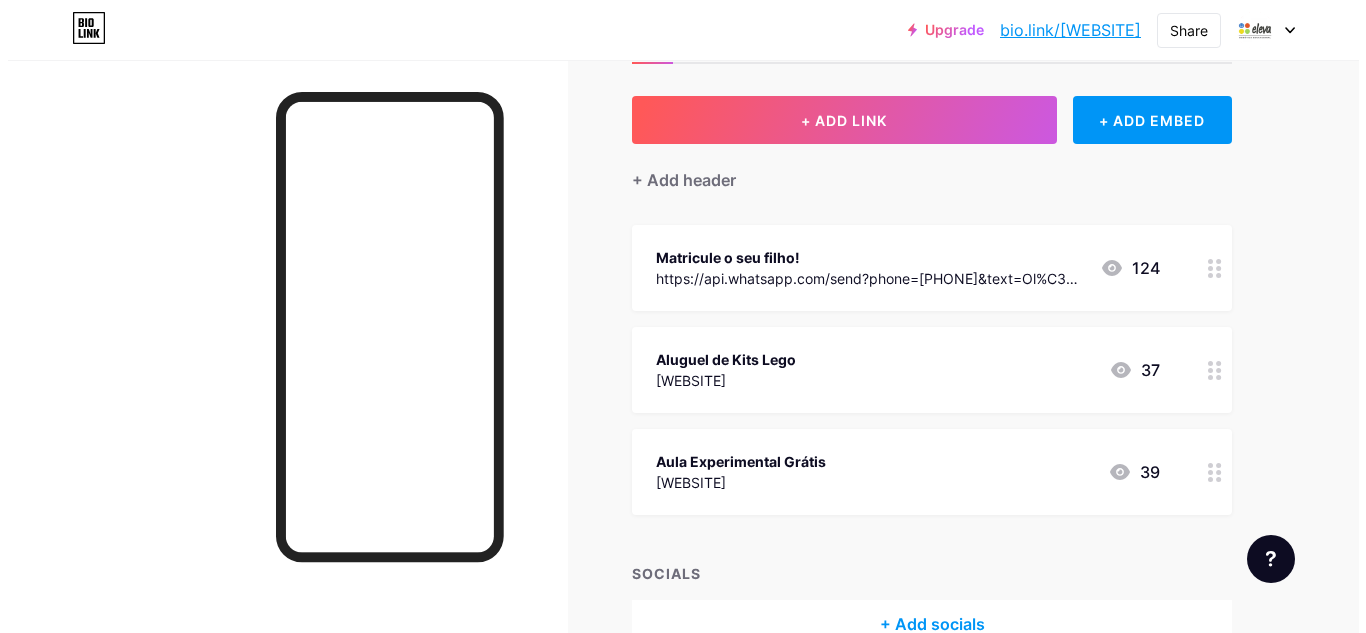 scroll, scrollTop: 89, scrollLeft: 0, axis: vertical 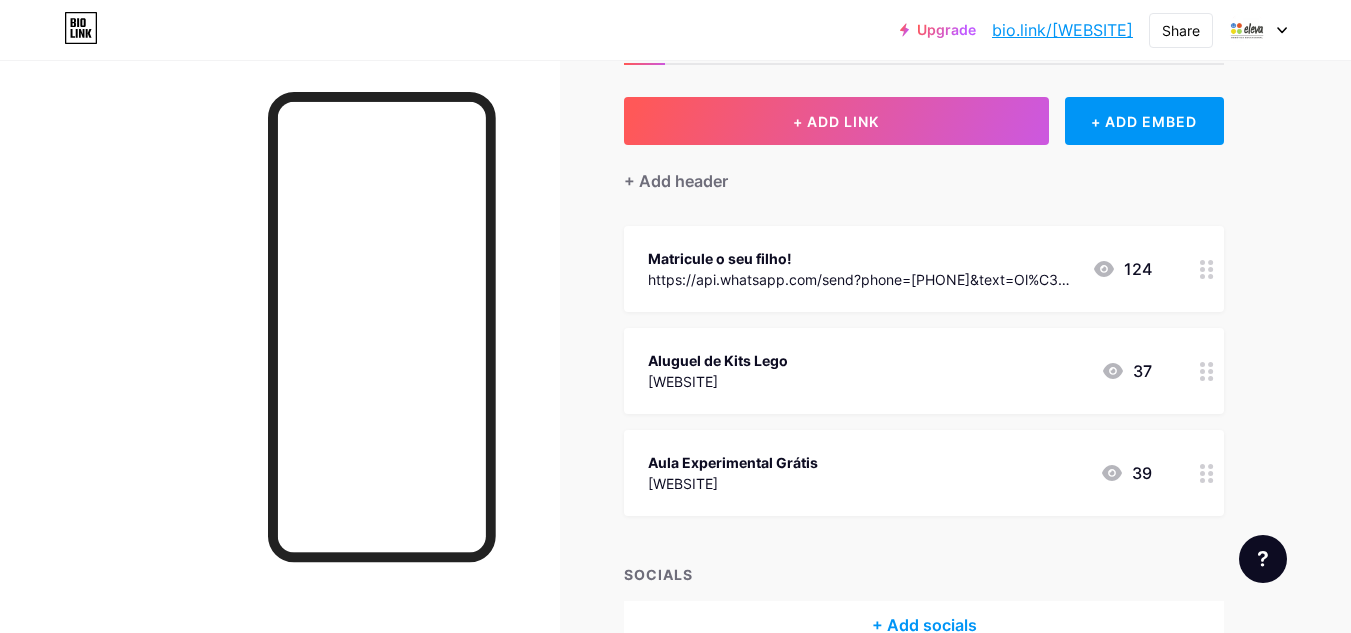 click at bounding box center [1104, 269] 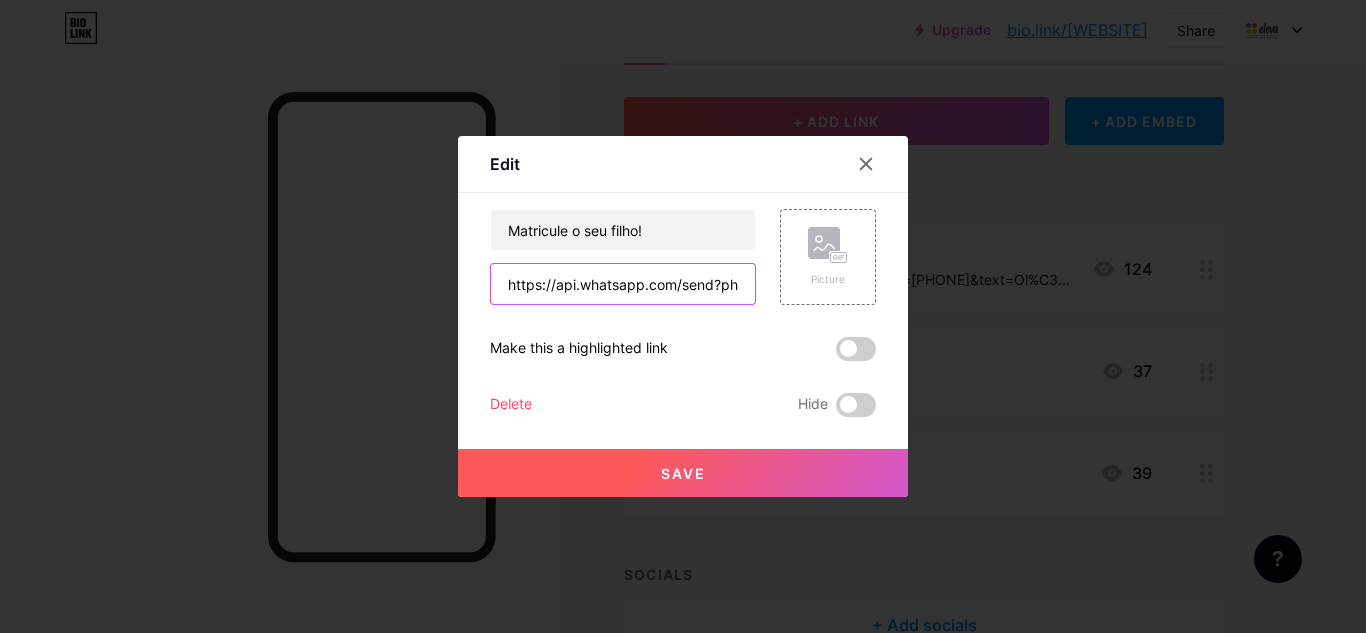 click on "https://api.whatsapp.com/send?phone=[PHONE]&text=Ol%C3%A1!%20Gostaria%20de%20saber%20mais%20sobre%20as%20aulas%20da%20Eleva." at bounding box center (623, 284) 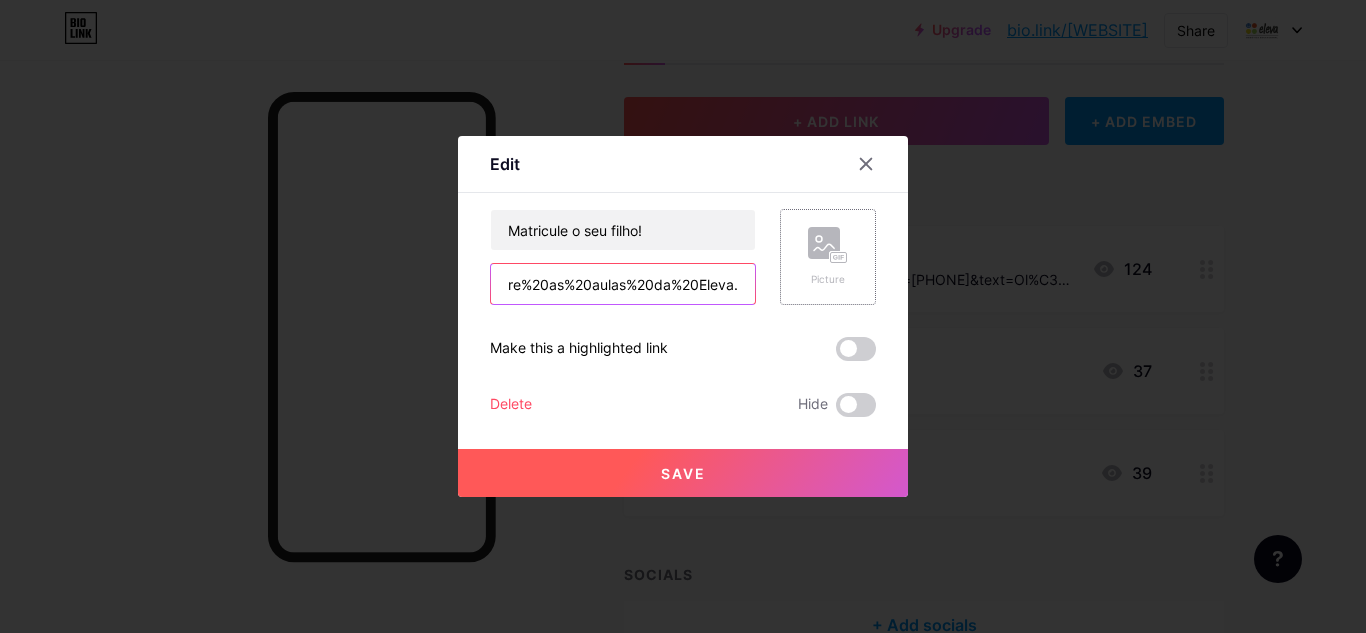 scroll, scrollTop: 0, scrollLeft: 802, axis: horizontal 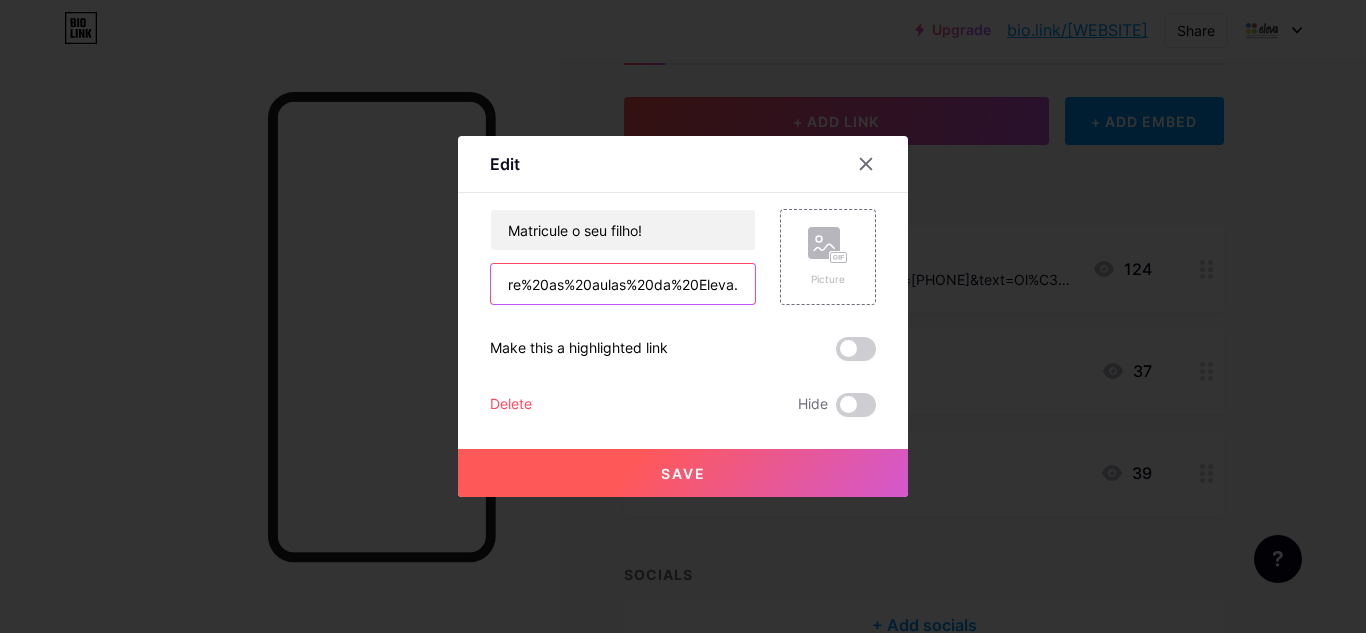 drag, startPoint x: 679, startPoint y: 294, endPoint x: 761, endPoint y: 292, distance: 82.02438 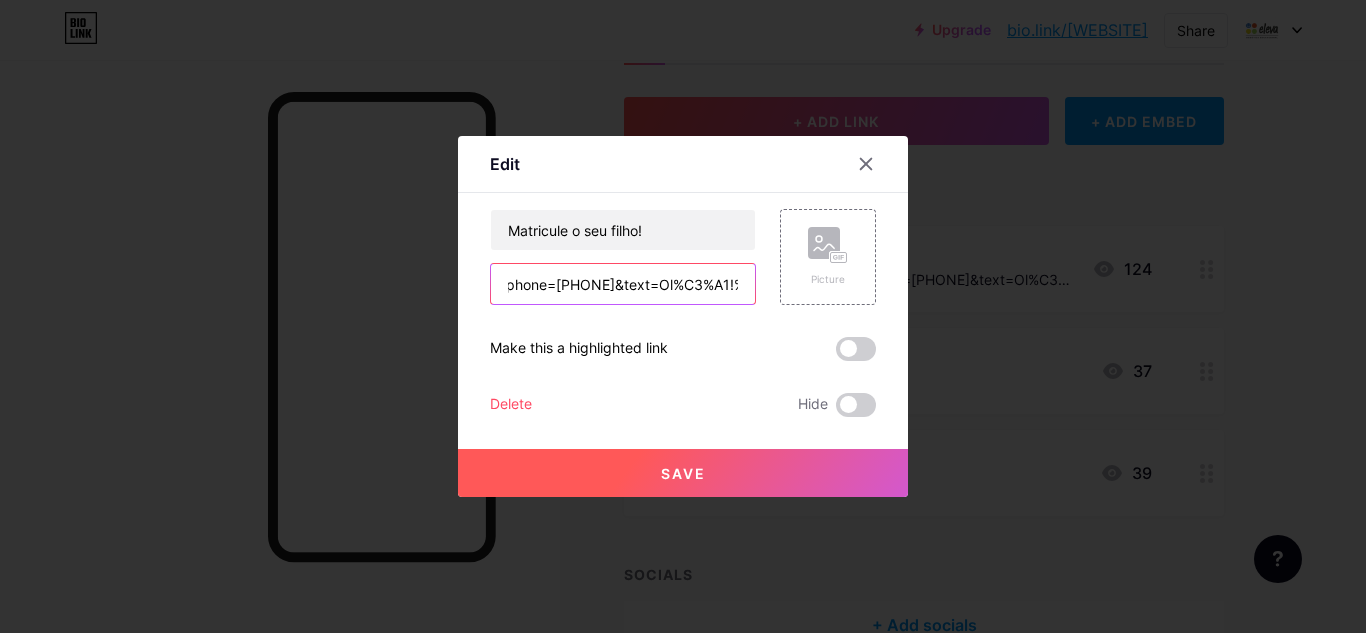 scroll, scrollTop: 0, scrollLeft: 208, axis: horizontal 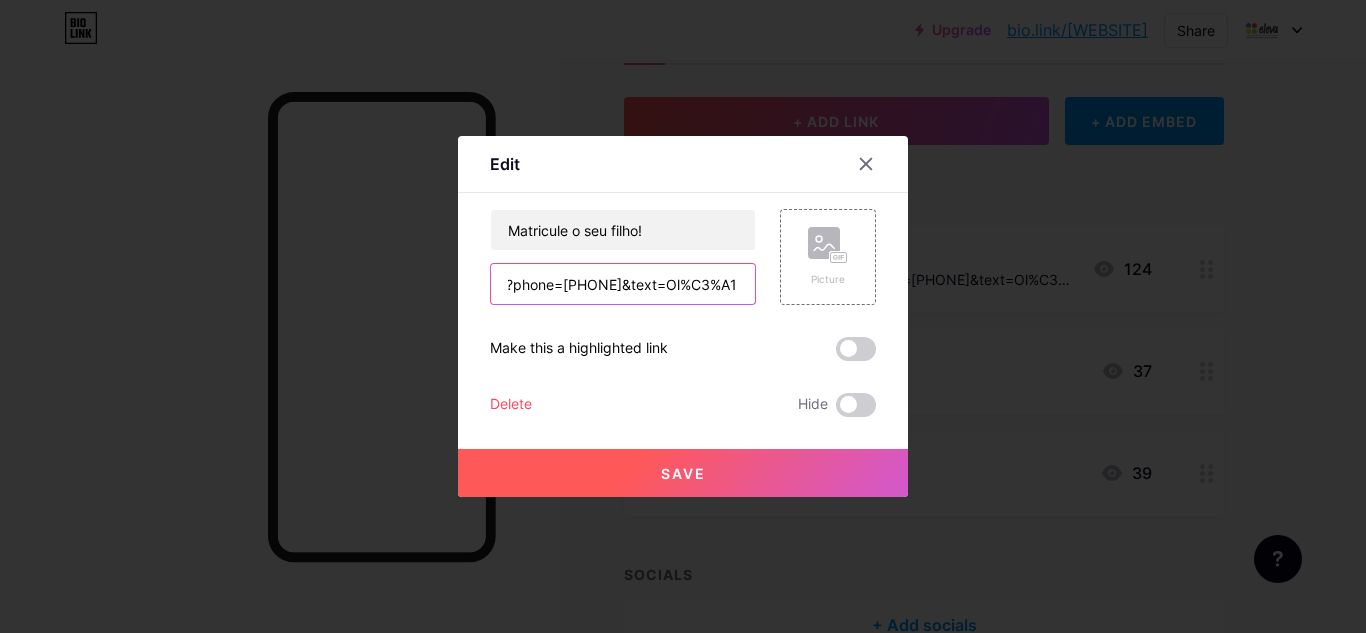 drag, startPoint x: 588, startPoint y: 283, endPoint x: 662, endPoint y: 289, distance: 74.24284 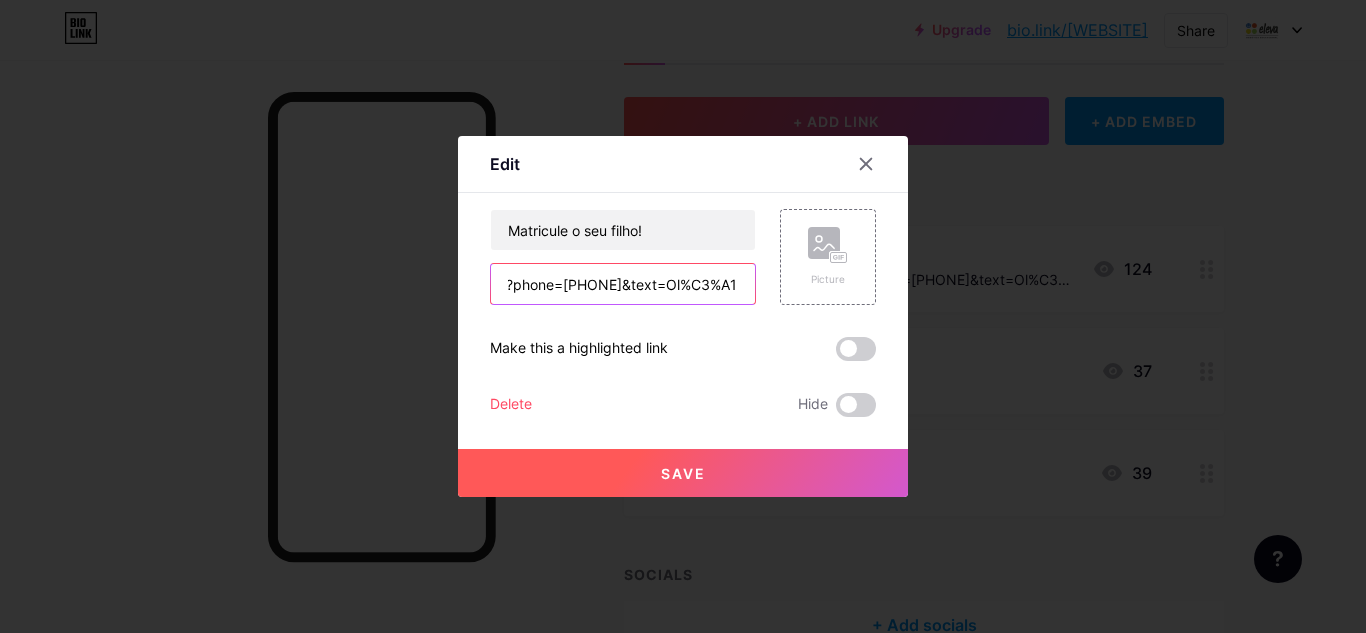 click on "https://api.whatsapp.com/send?phone=[PHONE]&text=Ol%C3%A1!%20Gostaria%20de%20saber%20mais%20sobre%20as%20aulas%20da%20Eleva." at bounding box center (623, 284) 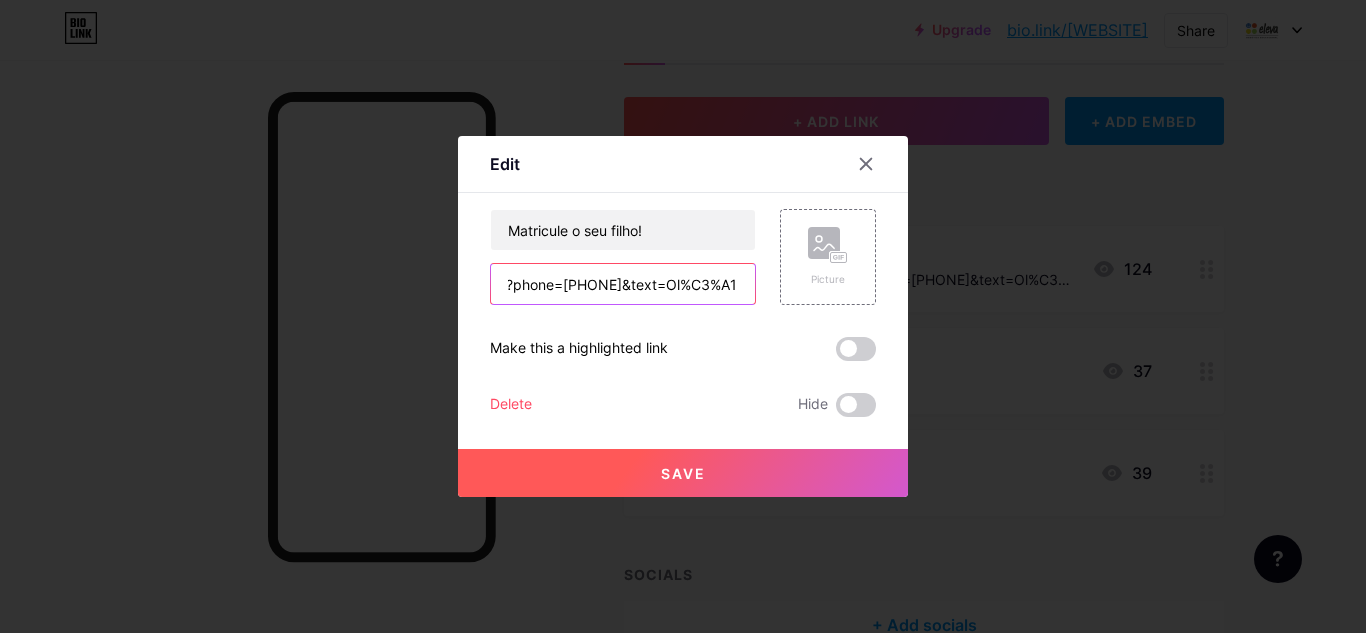 click on "https://api.whatsapp.com/send?phone=[PHONE]&text=Ol%C3%A1!%20Gostaria%20de%20saber%20mais%20sobre%20as%20aulas%20da%20Eleva." at bounding box center [623, 284] 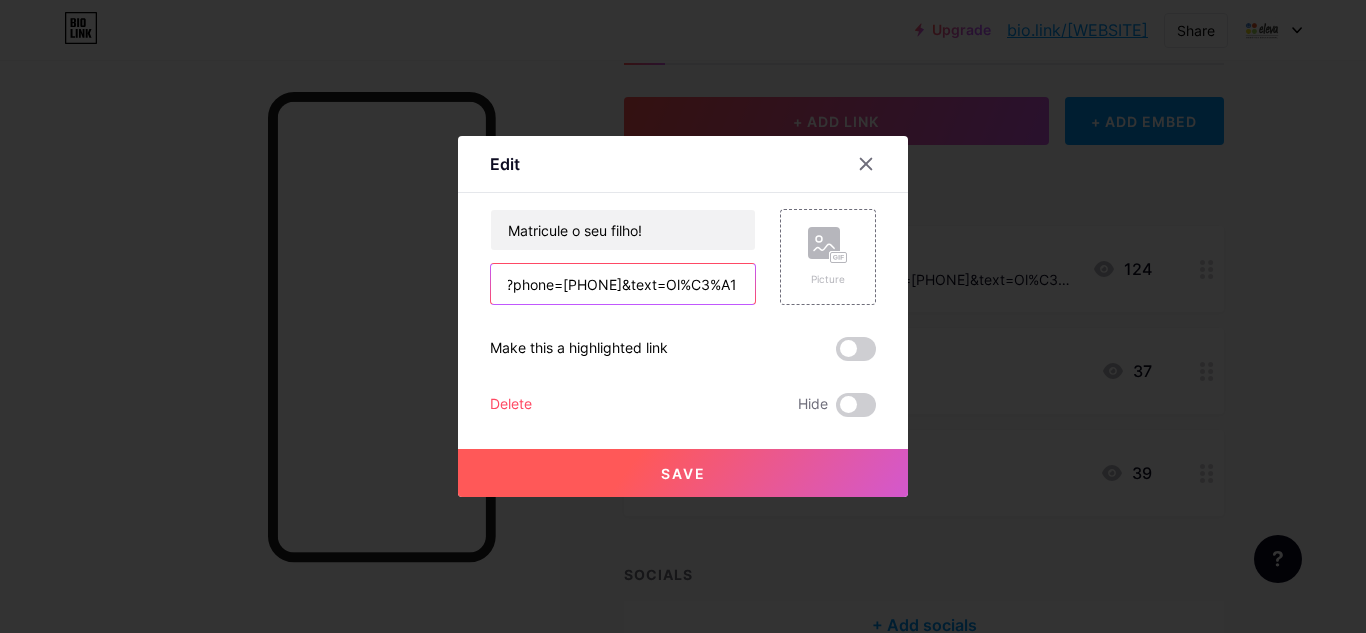 click on "https://api.whatsapp.com/send?phone=[PHONE]&text=Ol%C3%A1!%20Gostaria%20de%20saber%20mais%20sobre%20as%20aulas%20da%20Eleva." at bounding box center (623, 284) 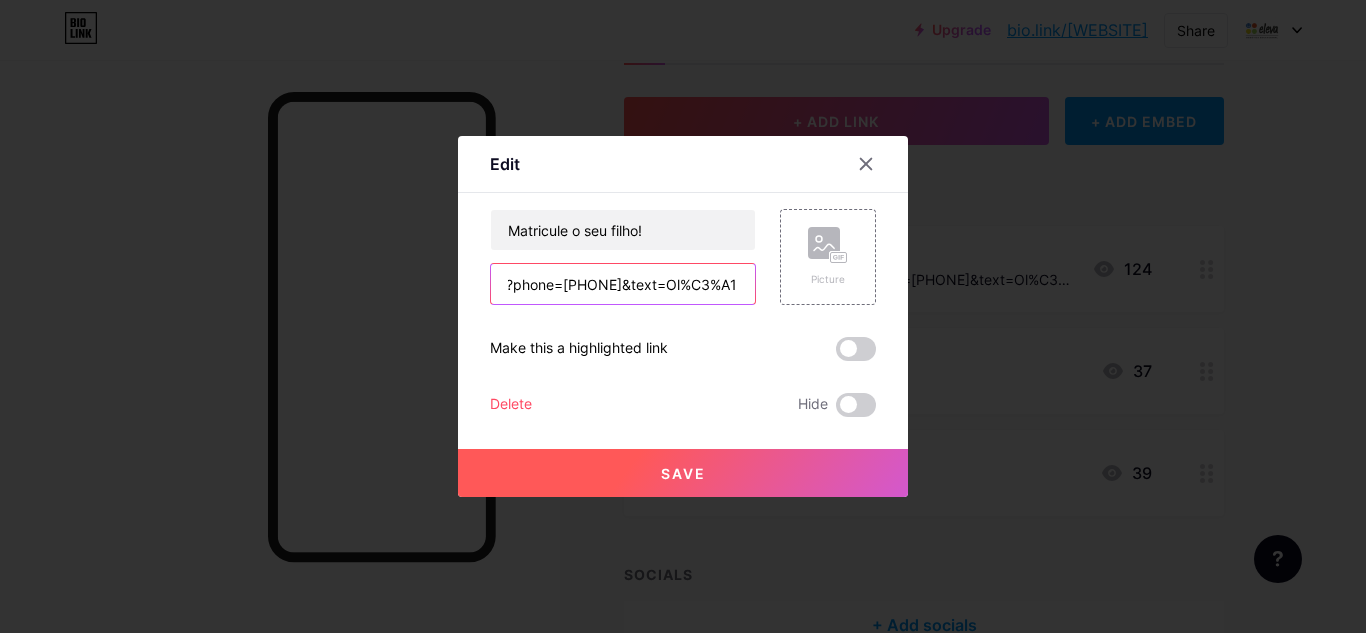 drag, startPoint x: 587, startPoint y: 289, endPoint x: 664, endPoint y: 296, distance: 77.31753 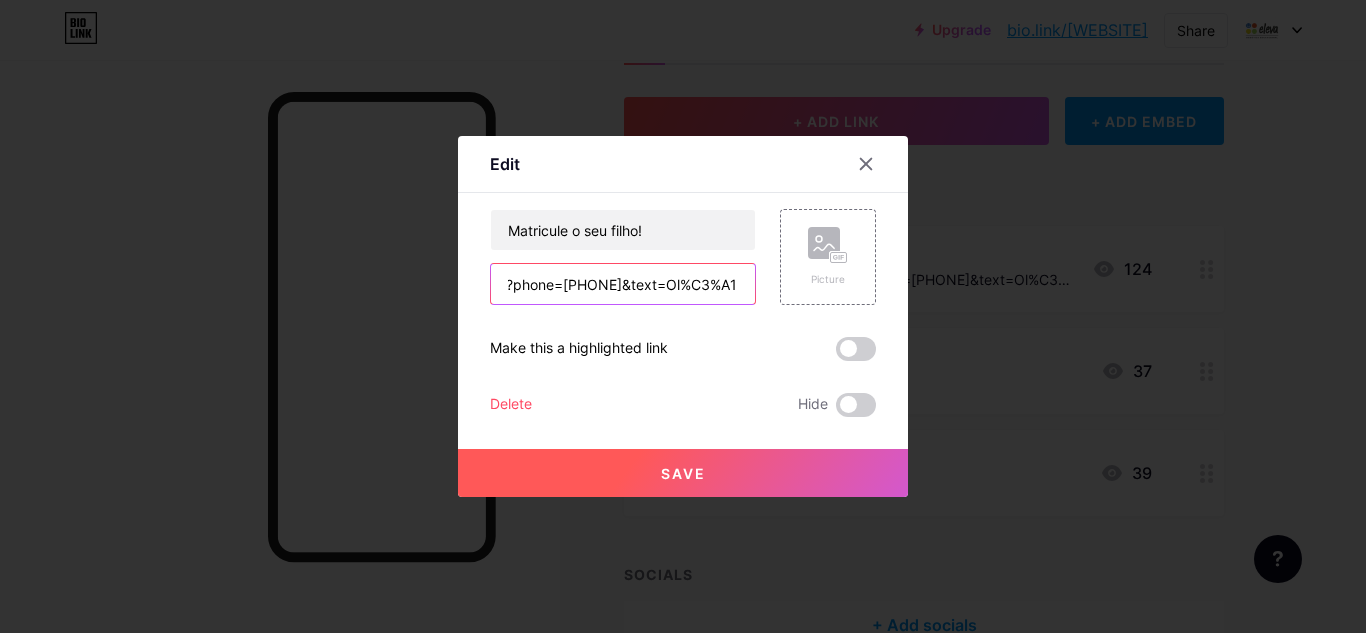 click on "https://api.whatsapp.com/send?phone=[PHONE]&text=Ol%C3%A1!%20Gostaria%20de%20saber%20mais%20sobre%20as%20aulas%20da%20Eleva." at bounding box center [623, 284] 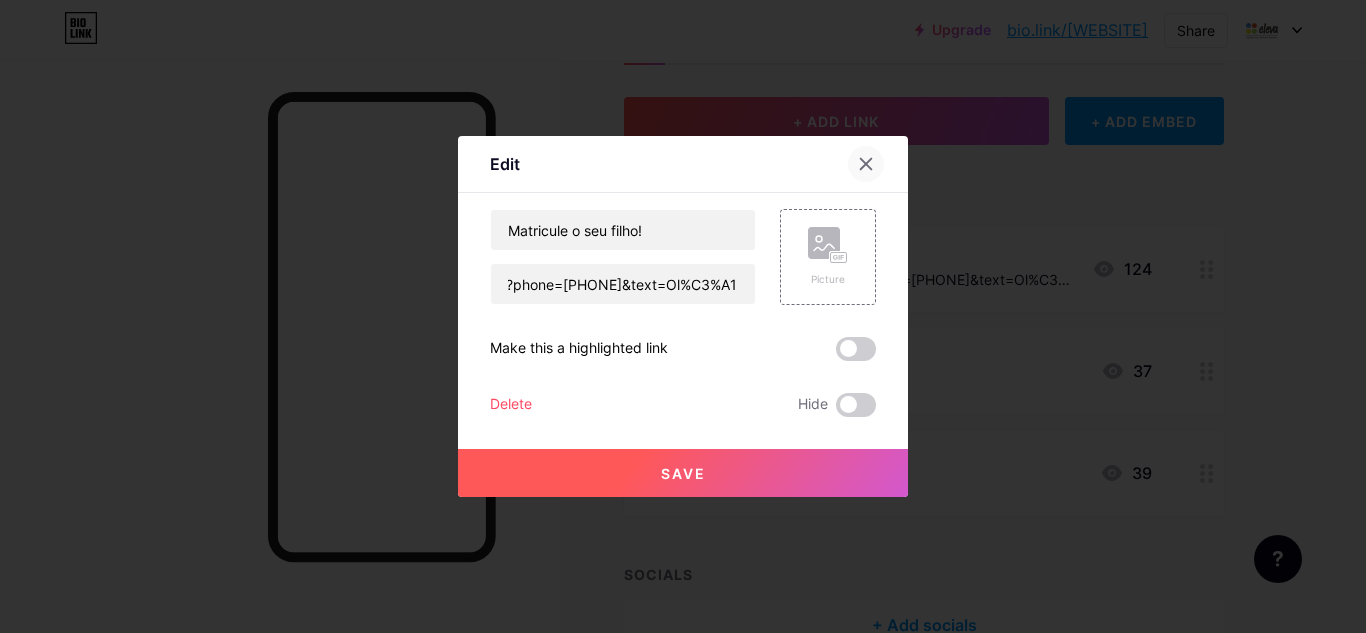 click at bounding box center [866, 164] 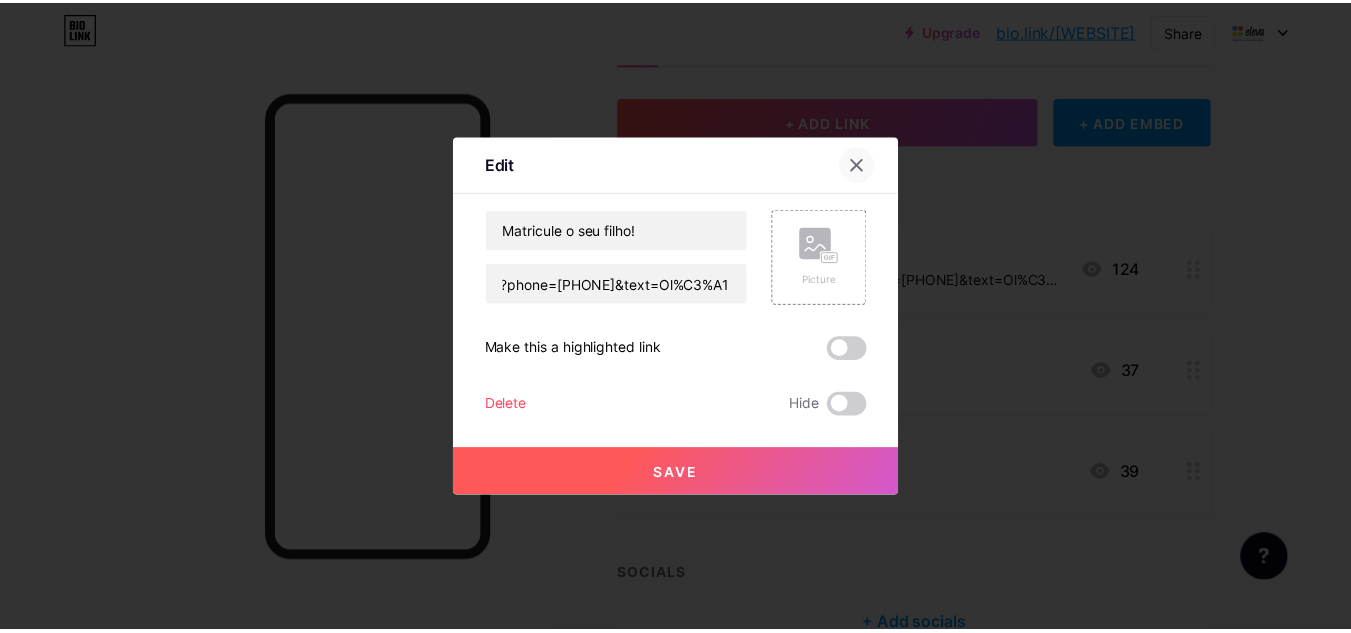 scroll, scrollTop: 0, scrollLeft: 0, axis: both 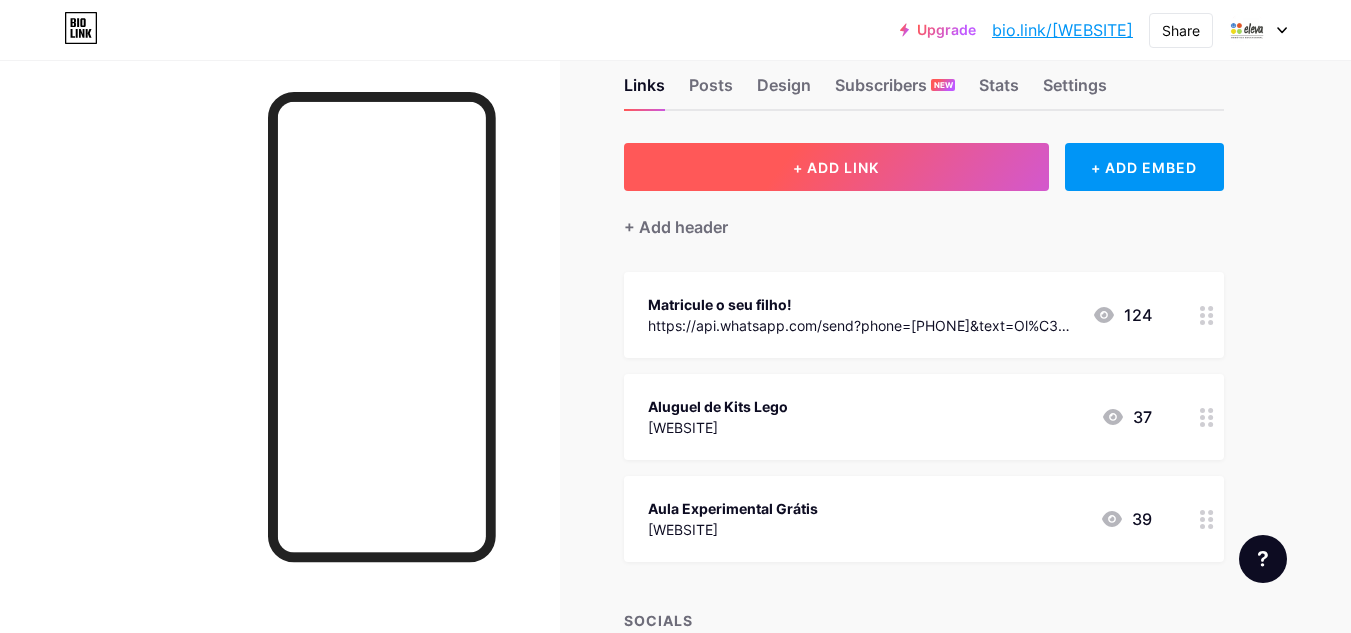 click on "+ ADD LINK" at bounding box center (836, 167) 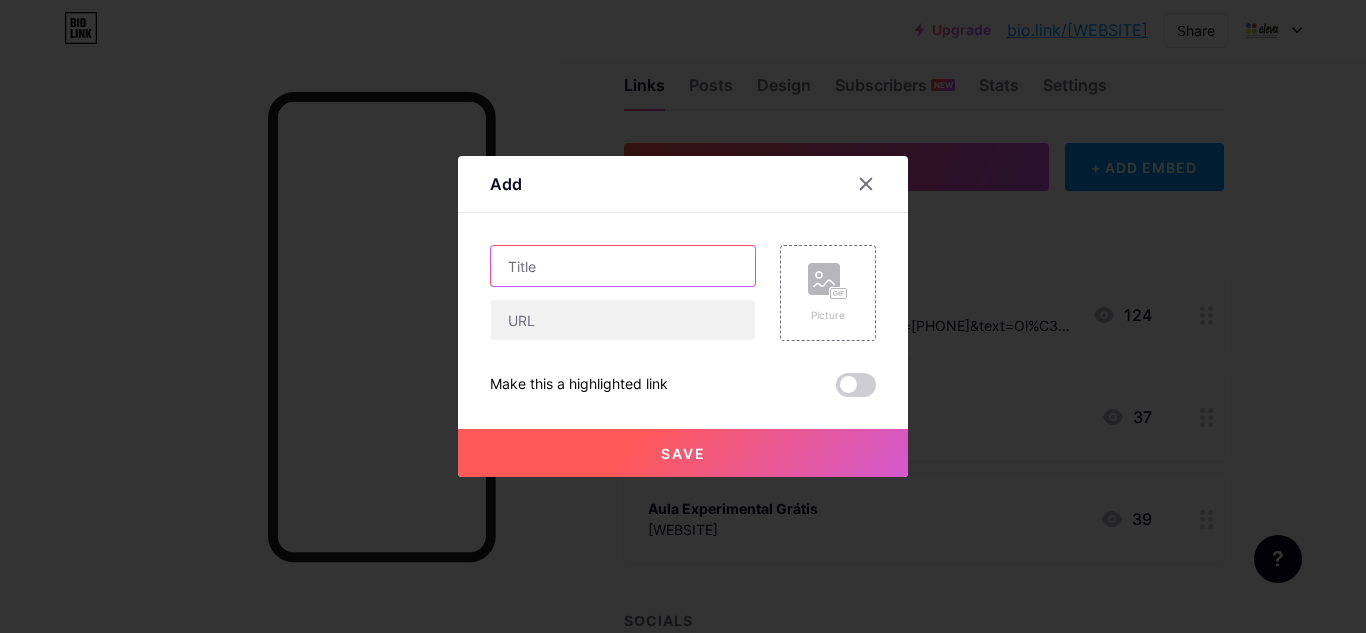click at bounding box center [623, 266] 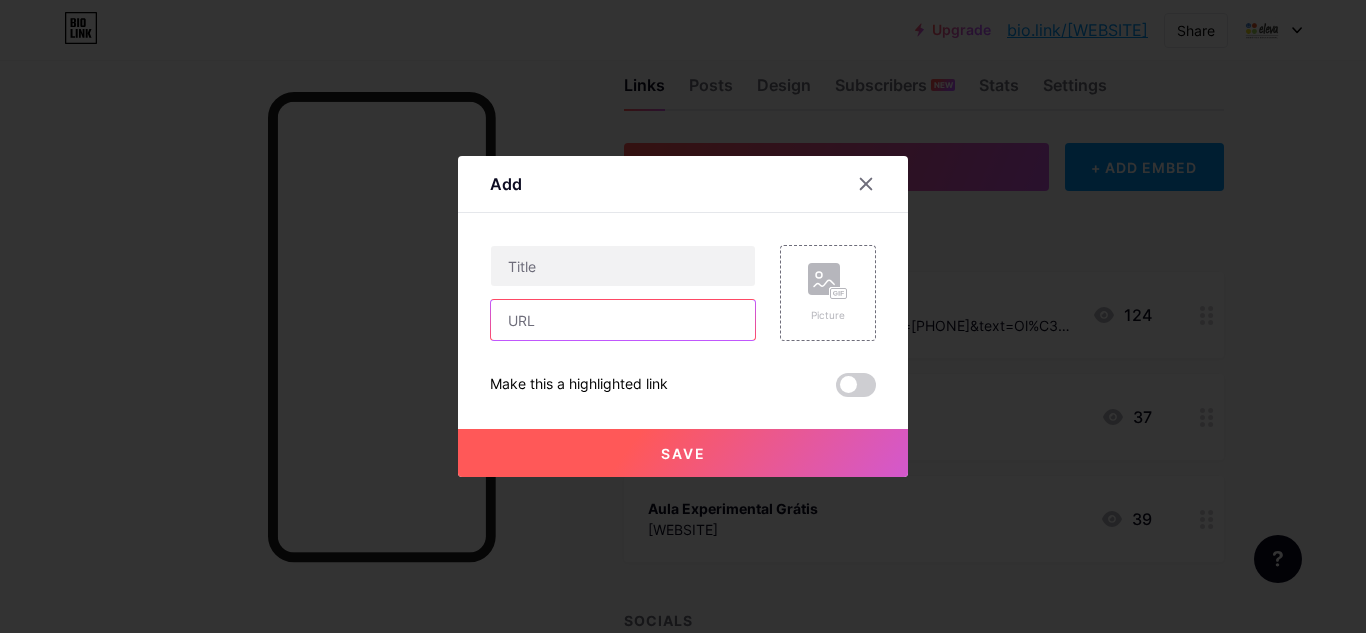 click at bounding box center [623, 320] 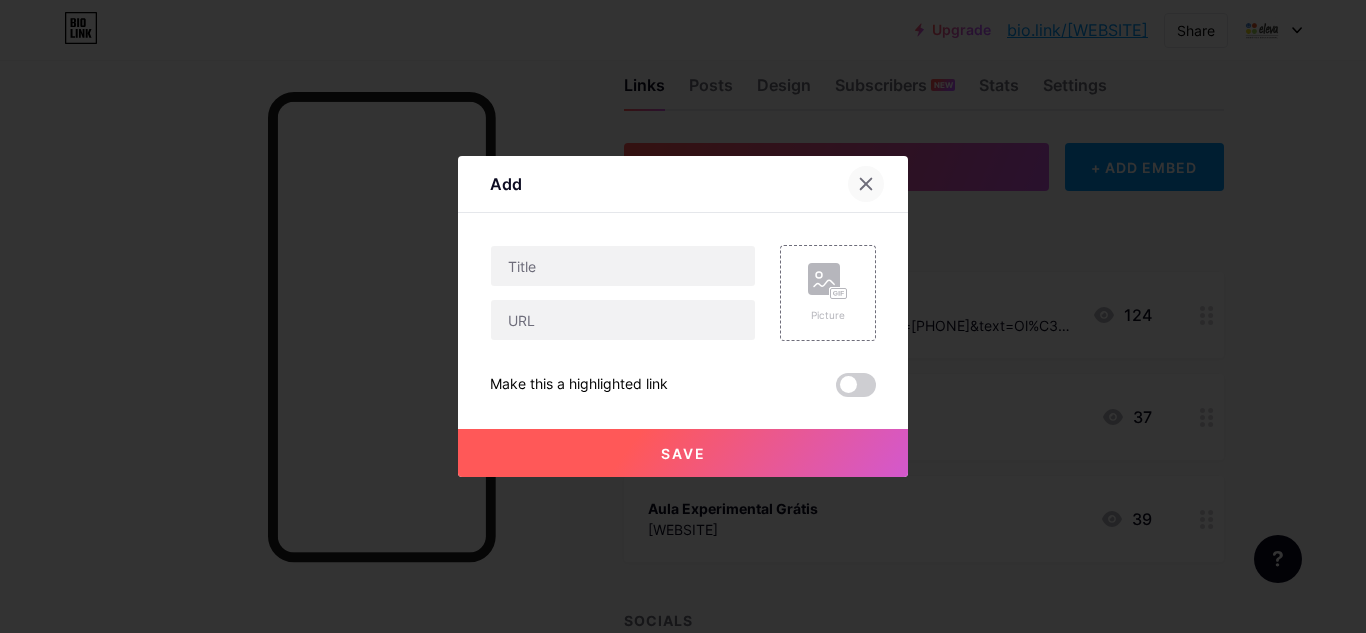 click at bounding box center [866, 184] 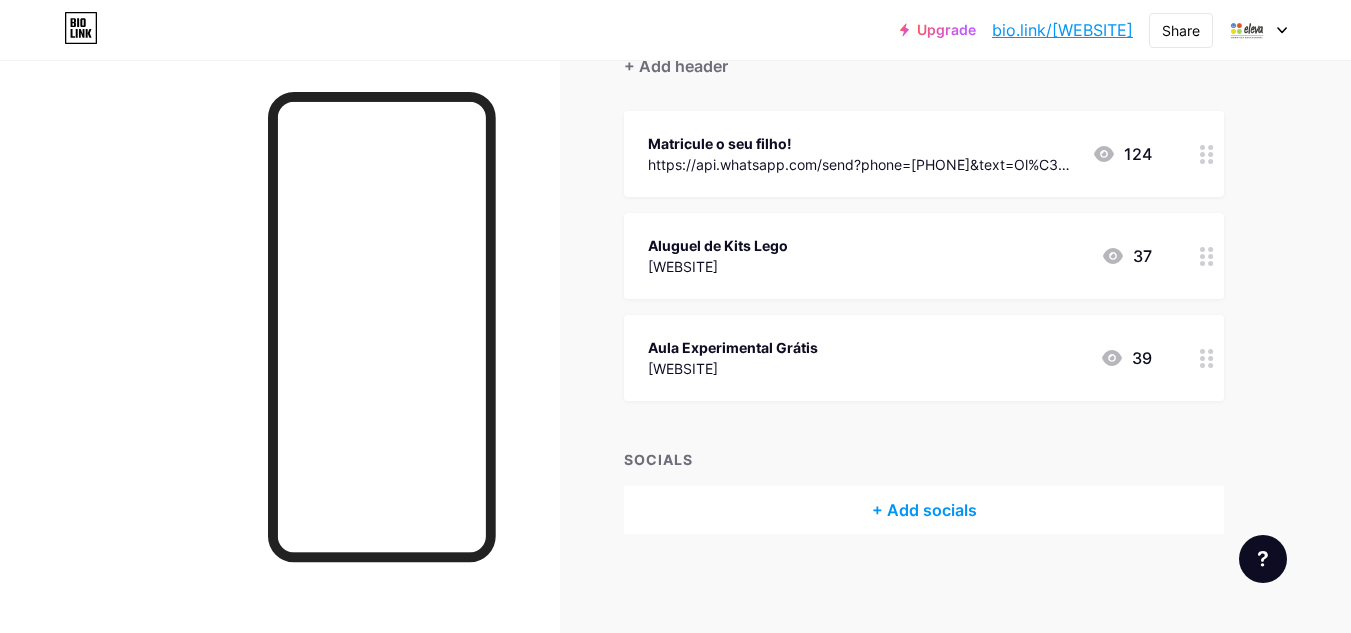 scroll, scrollTop: 0, scrollLeft: 0, axis: both 